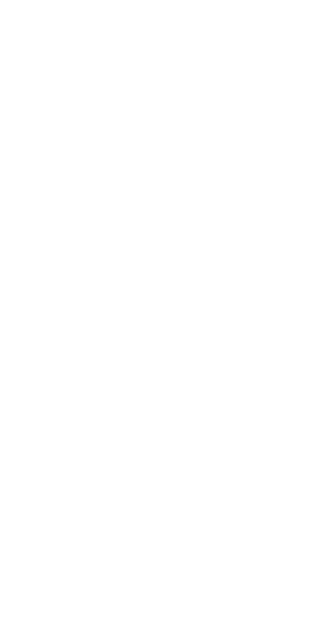 scroll, scrollTop: 0, scrollLeft: 0, axis: both 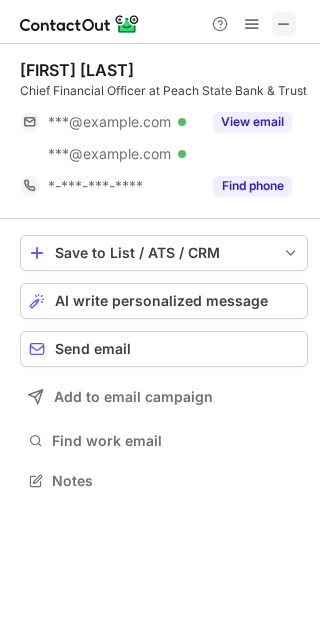 click at bounding box center [284, 24] 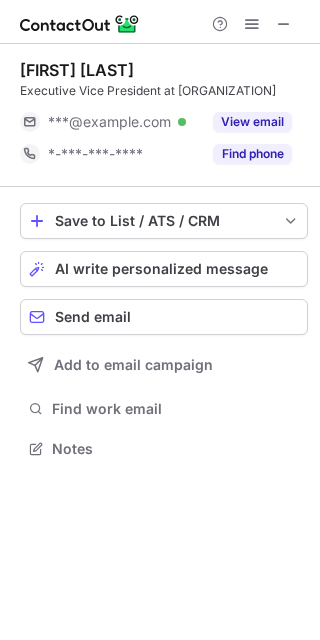 scroll, scrollTop: 0, scrollLeft: 0, axis: both 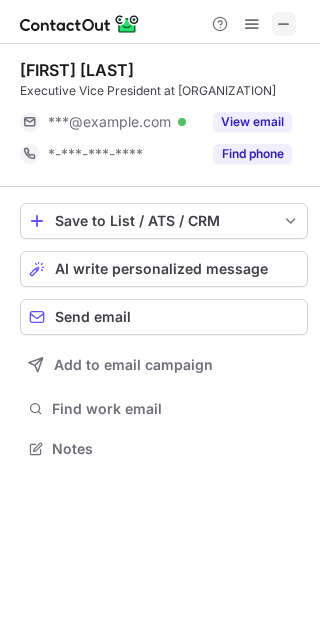 click at bounding box center (284, 24) 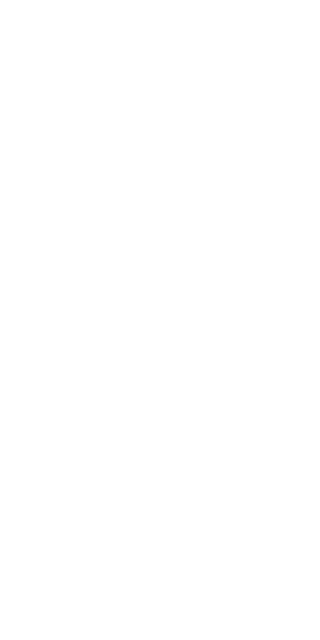 scroll, scrollTop: 0, scrollLeft: 0, axis: both 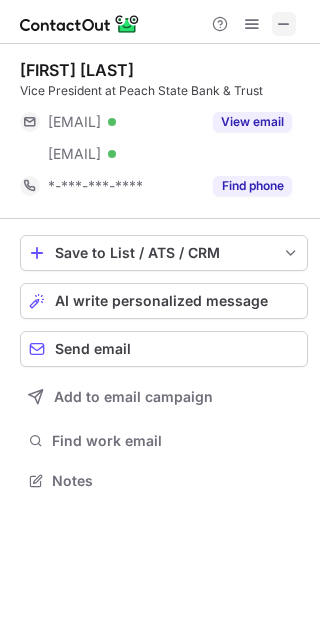 click at bounding box center (284, 24) 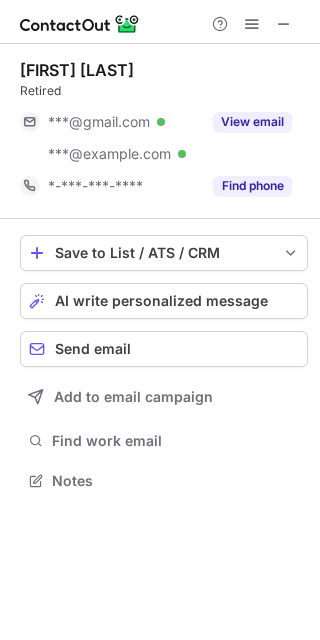 scroll, scrollTop: 0, scrollLeft: 0, axis: both 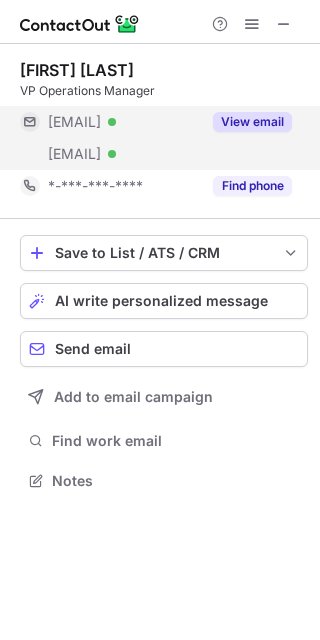 click on "View email" at bounding box center (252, 122) 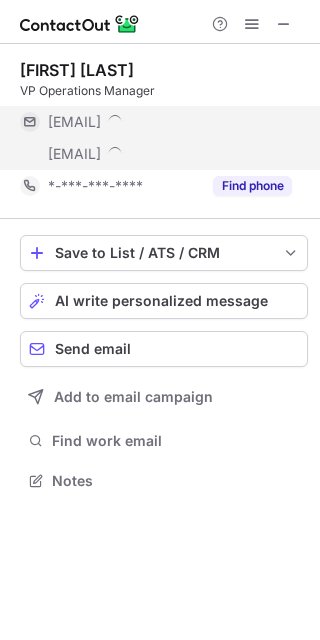 scroll, scrollTop: 10, scrollLeft: 10, axis: both 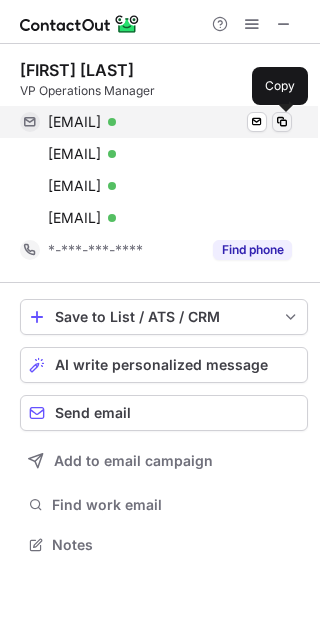 click at bounding box center [282, 122] 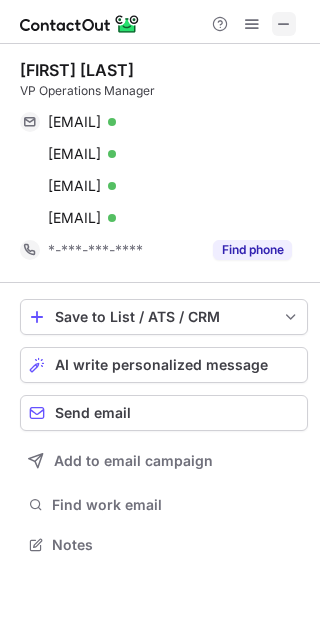 click at bounding box center (284, 24) 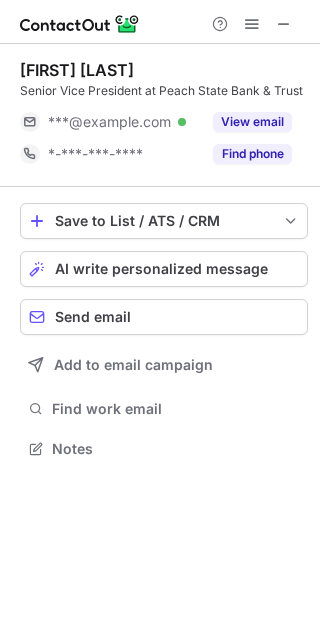 scroll, scrollTop: 0, scrollLeft: 0, axis: both 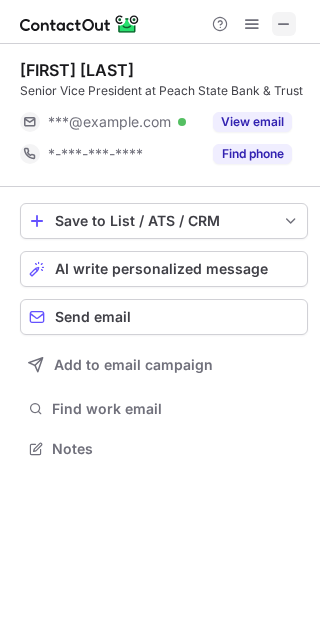 click at bounding box center (284, 24) 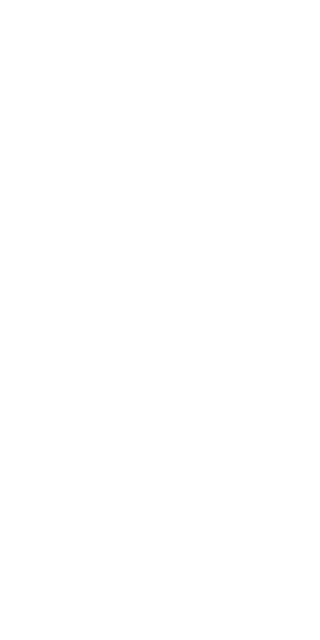 scroll, scrollTop: 0, scrollLeft: 0, axis: both 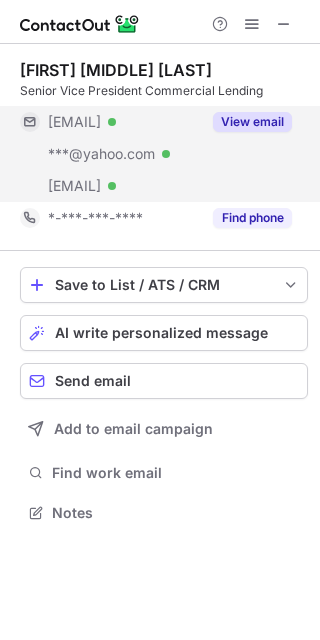 click on "View email" at bounding box center (252, 122) 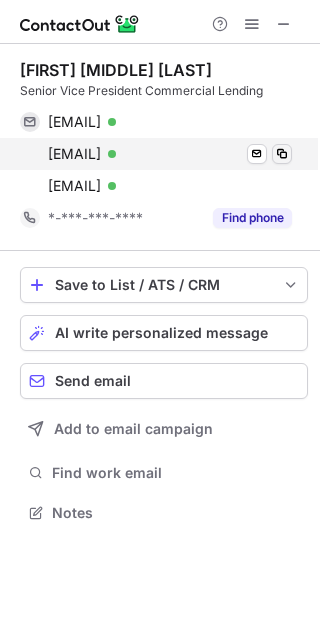click at bounding box center [282, 154] 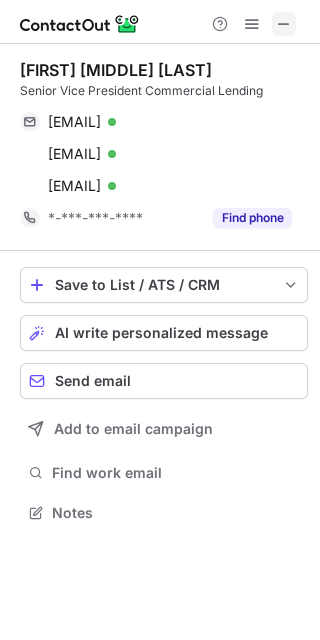 click at bounding box center (284, 24) 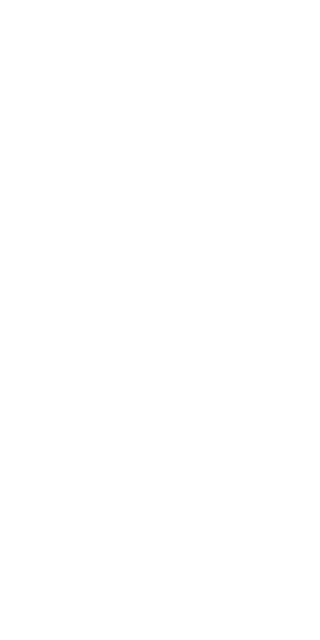 scroll, scrollTop: 0, scrollLeft: 0, axis: both 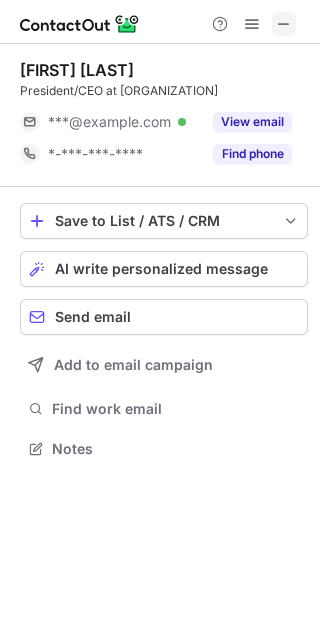 click at bounding box center (284, 24) 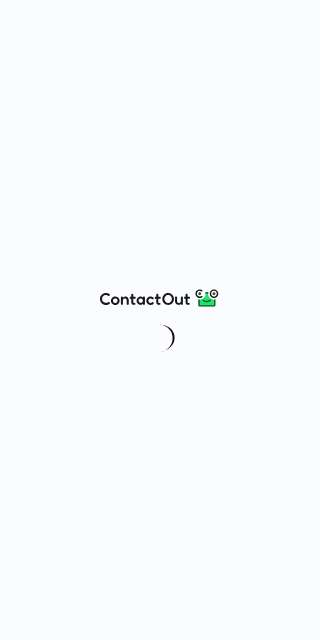 scroll, scrollTop: 0, scrollLeft: 0, axis: both 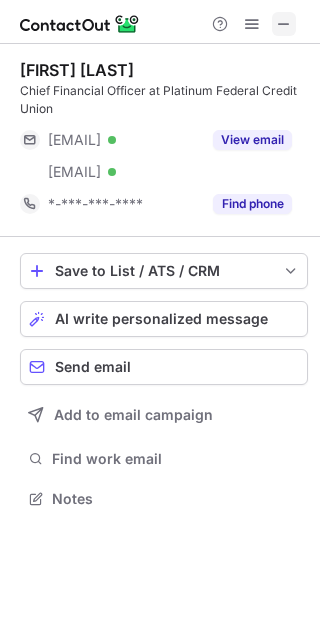 click at bounding box center (284, 24) 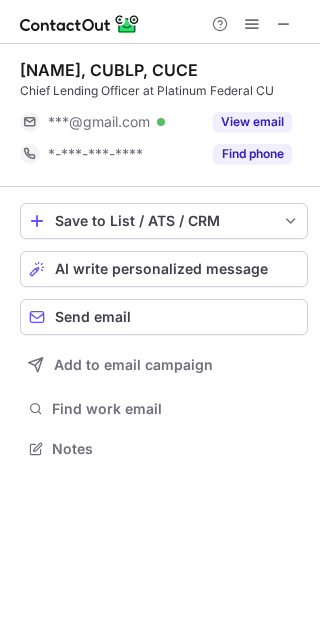 scroll, scrollTop: 0, scrollLeft: 0, axis: both 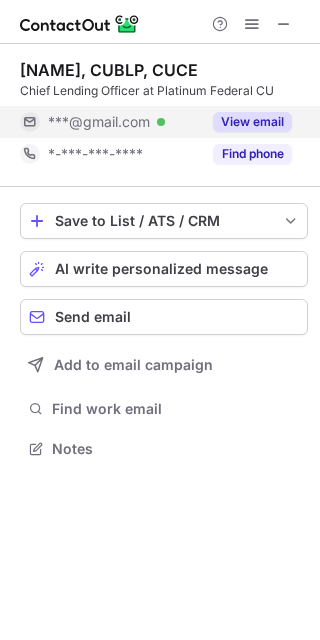 click on "View email" at bounding box center (252, 122) 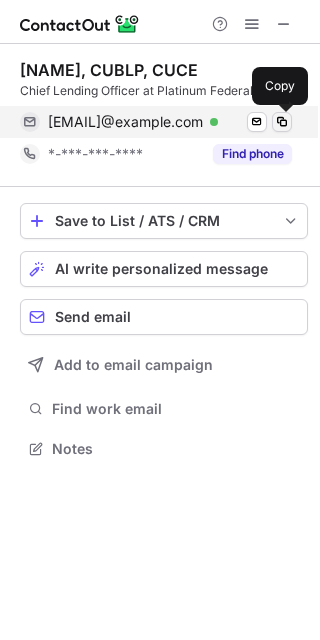 click at bounding box center [282, 122] 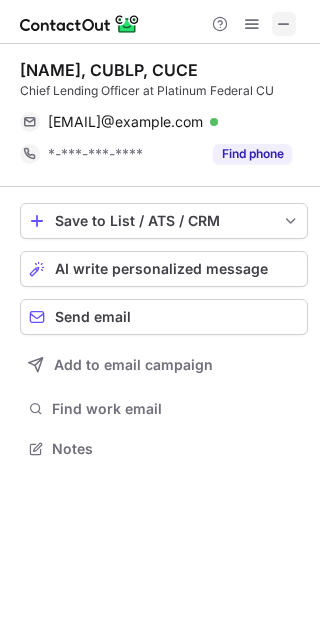 click at bounding box center (284, 24) 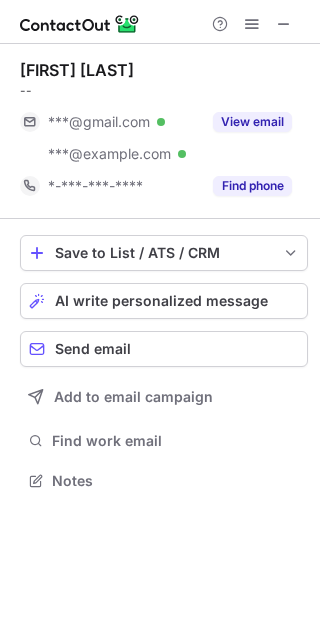 scroll, scrollTop: 0, scrollLeft: 0, axis: both 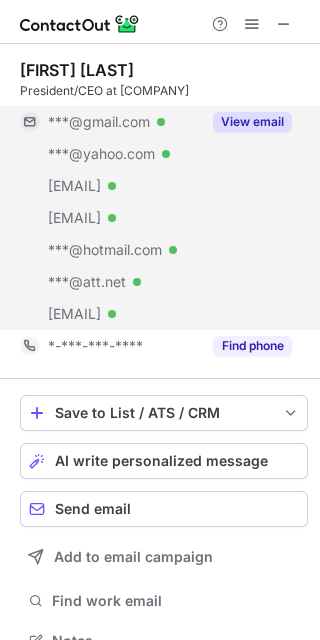 click on "View email" at bounding box center [252, 122] 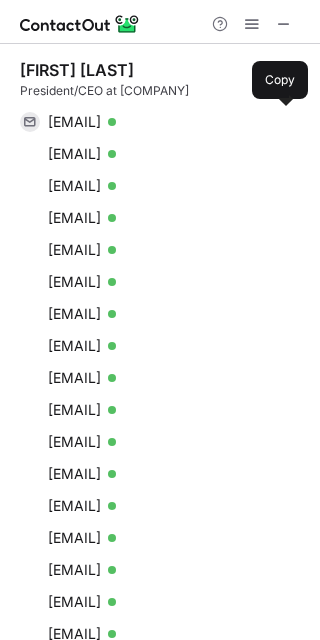 scroll, scrollTop: 10, scrollLeft: 10, axis: both 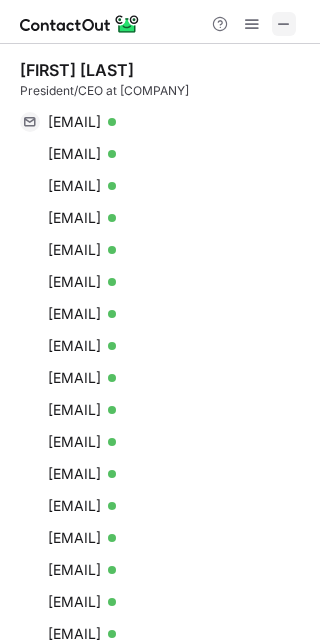 click at bounding box center [284, 24] 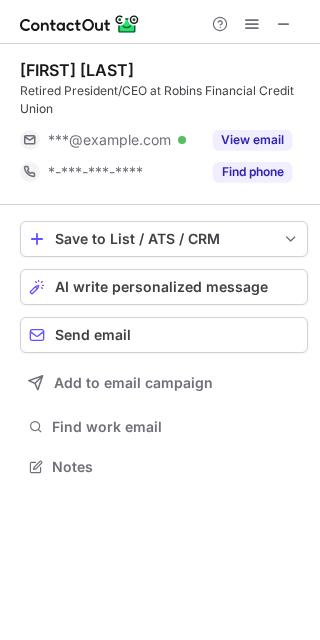 scroll, scrollTop: 0, scrollLeft: 0, axis: both 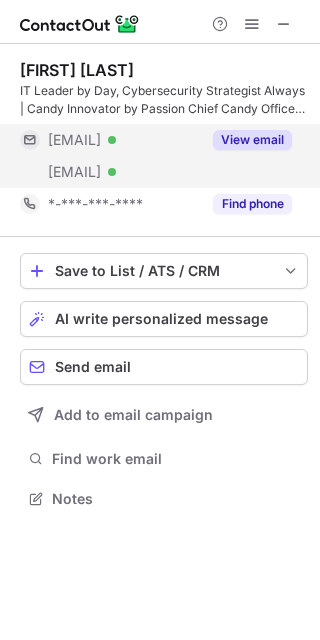 click on "View email" at bounding box center (252, 140) 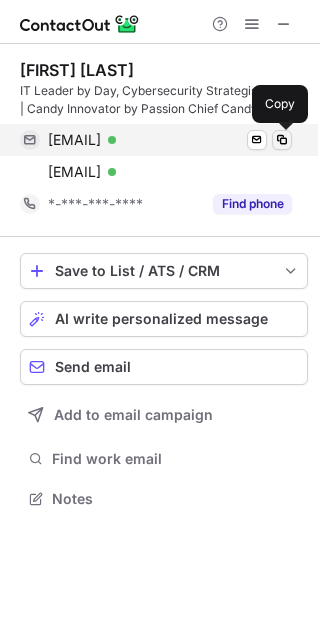 click at bounding box center [282, 140] 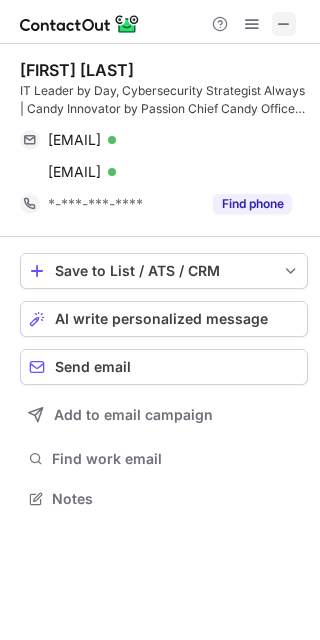 click at bounding box center (284, 24) 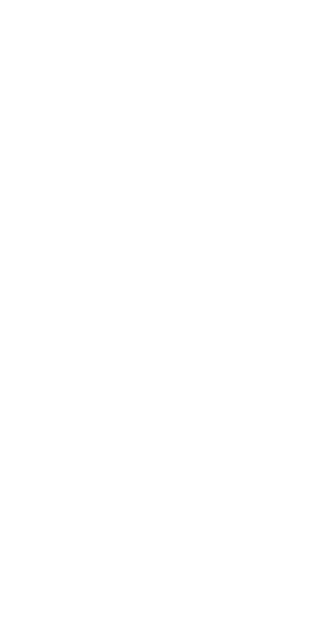 scroll, scrollTop: 0, scrollLeft: 0, axis: both 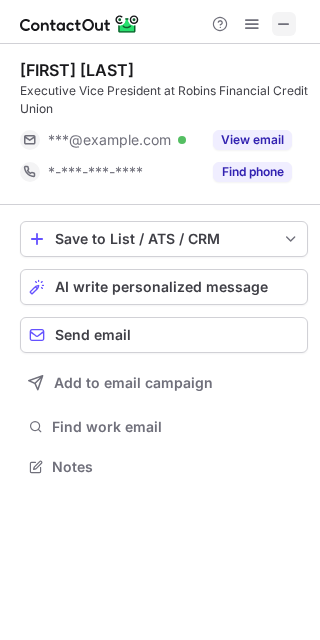 click at bounding box center [284, 24] 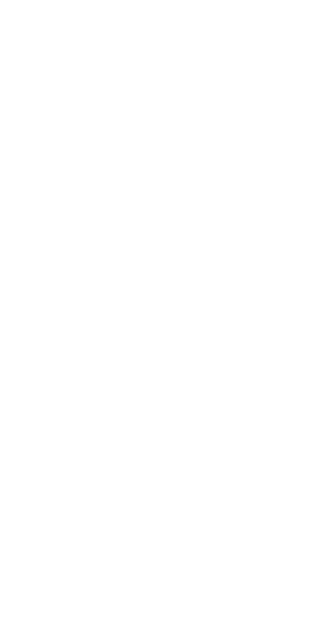 scroll, scrollTop: 0, scrollLeft: 0, axis: both 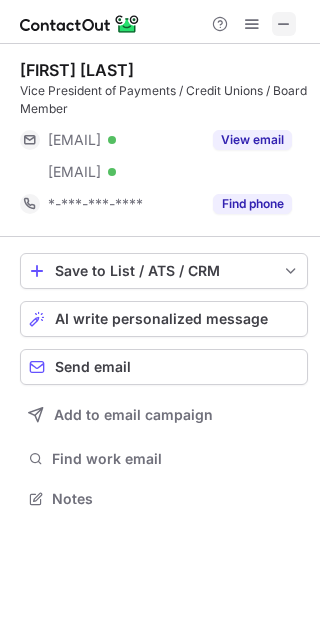 click at bounding box center (284, 24) 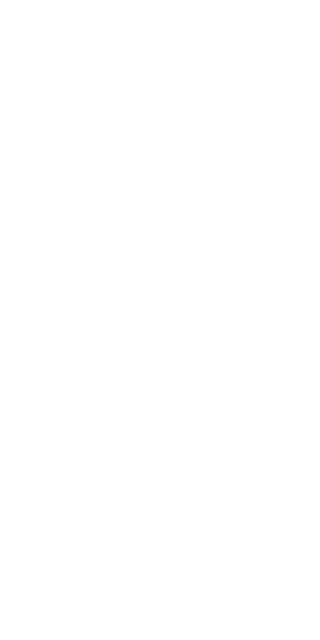scroll, scrollTop: 0, scrollLeft: 0, axis: both 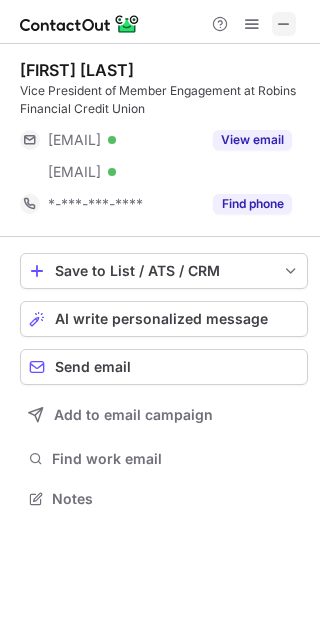 click at bounding box center [284, 24] 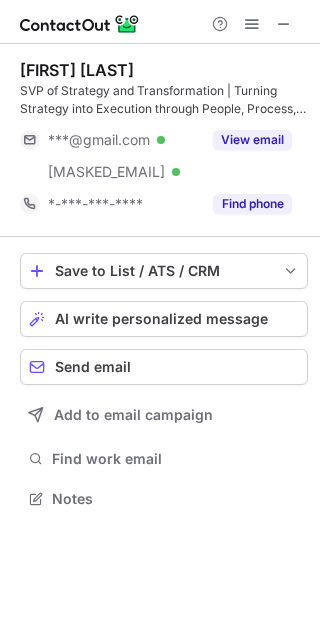 scroll, scrollTop: 0, scrollLeft: 0, axis: both 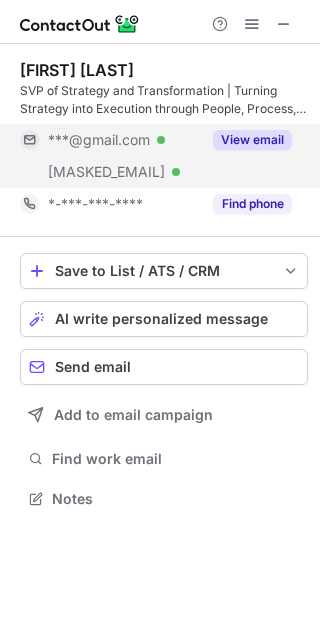 click on "View email" at bounding box center [252, 140] 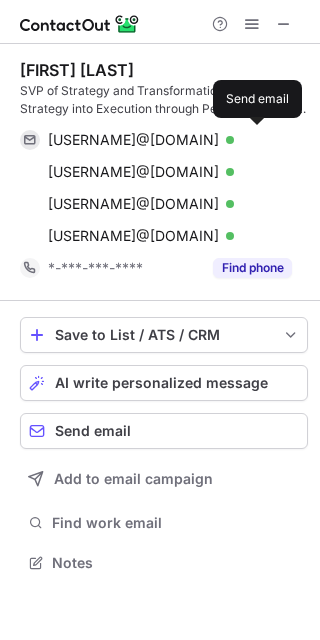 scroll, scrollTop: 10, scrollLeft: 10, axis: both 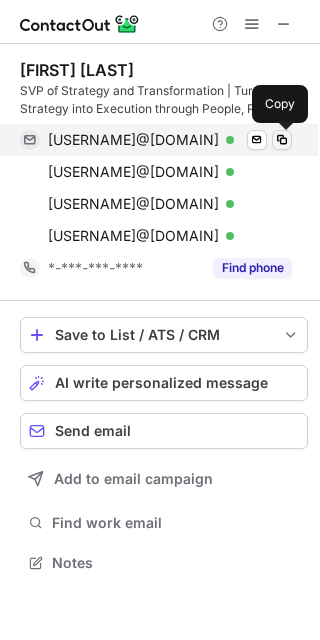 click at bounding box center [282, 140] 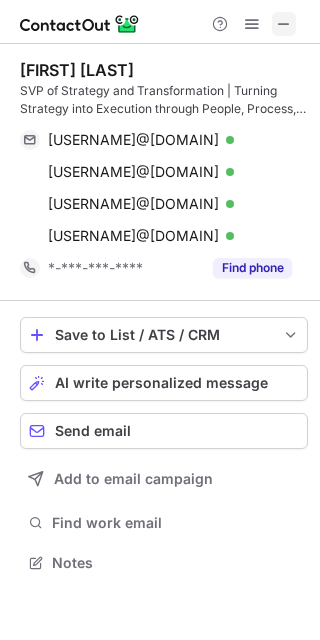 click at bounding box center (284, 24) 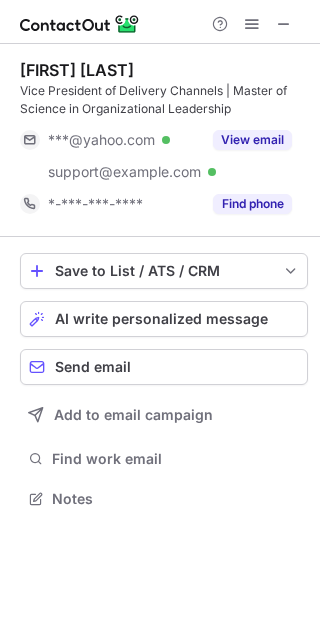 scroll, scrollTop: 0, scrollLeft: 0, axis: both 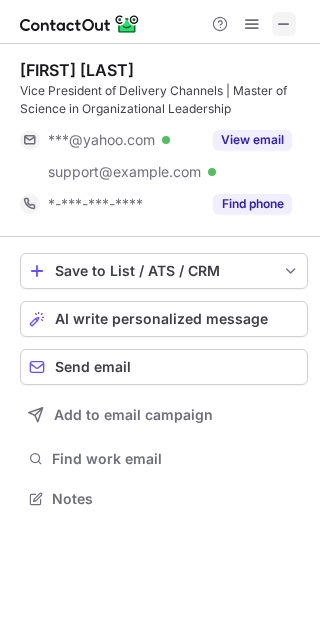 click at bounding box center [284, 24] 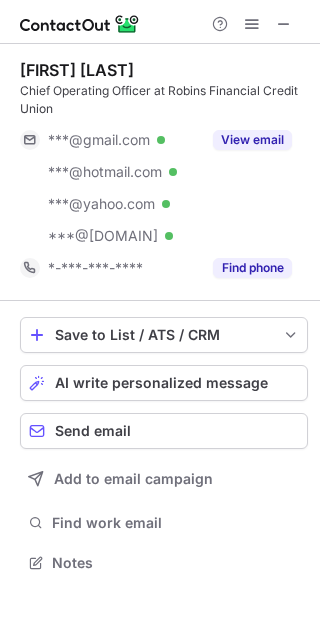 scroll, scrollTop: 0, scrollLeft: 0, axis: both 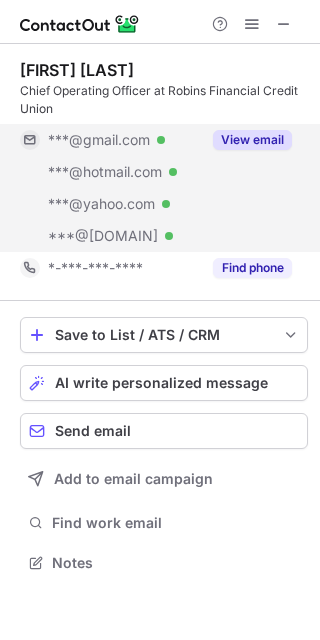 click on "View email" at bounding box center (252, 140) 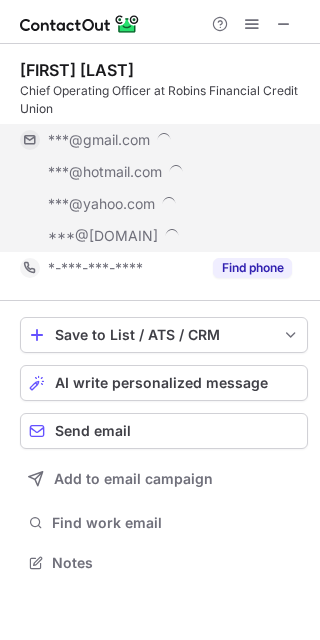 scroll, scrollTop: 10, scrollLeft: 10, axis: both 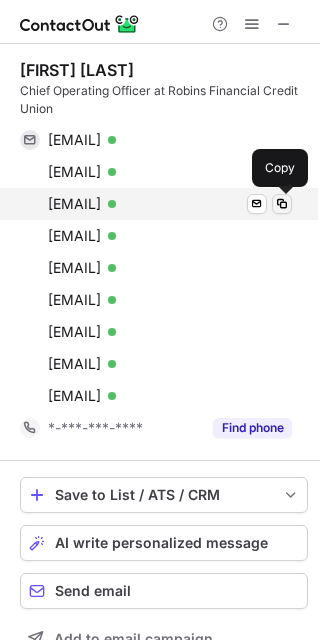 click at bounding box center [282, 204] 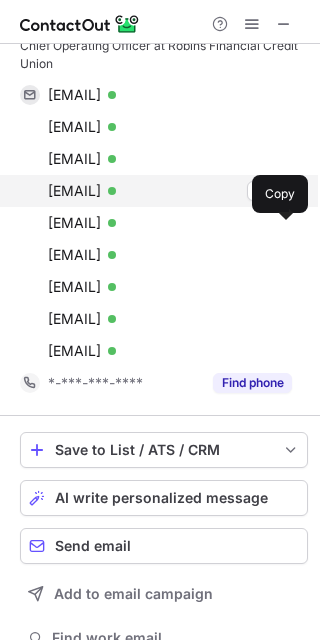 scroll, scrollTop: 53, scrollLeft: 0, axis: vertical 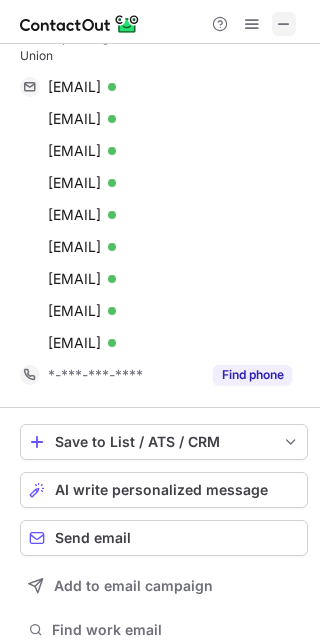 click at bounding box center (284, 24) 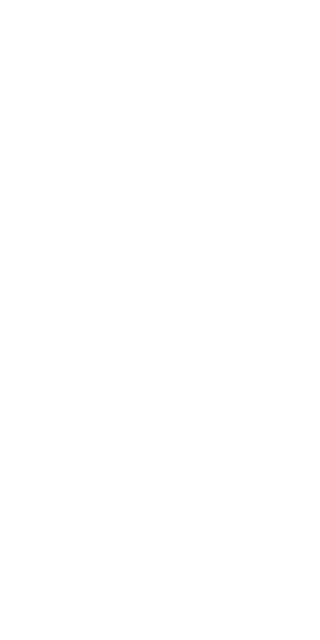 scroll, scrollTop: 0, scrollLeft: 0, axis: both 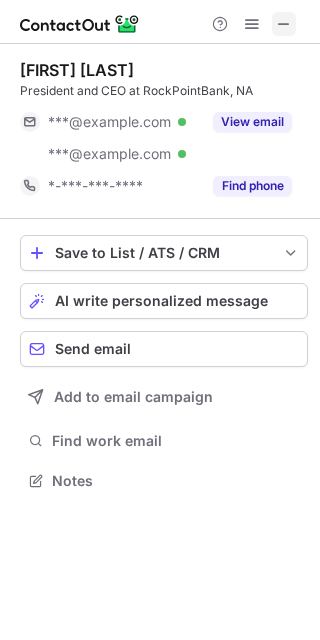 click at bounding box center (284, 24) 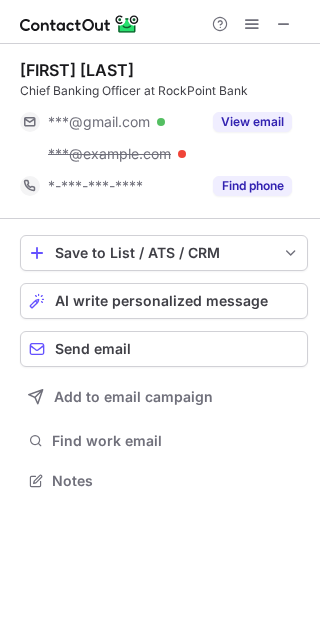 scroll, scrollTop: 0, scrollLeft: 0, axis: both 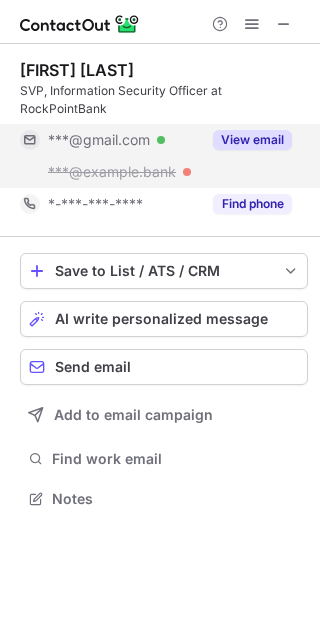 click on "View email" at bounding box center (252, 140) 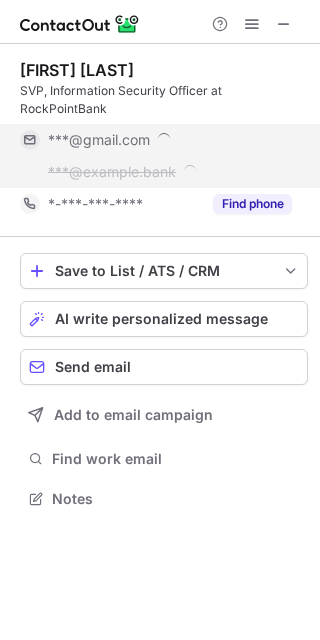 scroll, scrollTop: 10, scrollLeft: 10, axis: both 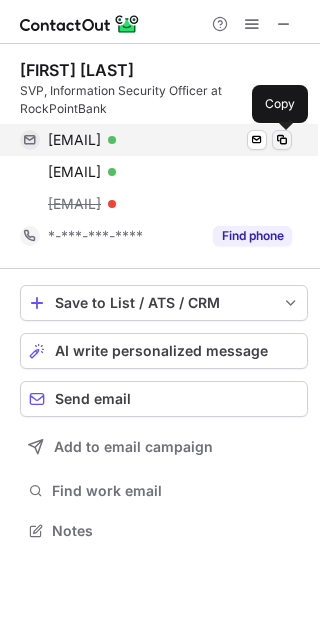 click at bounding box center [282, 140] 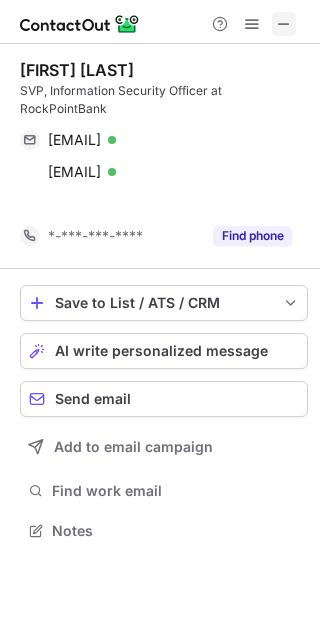 scroll, scrollTop: 485, scrollLeft: 320, axis: both 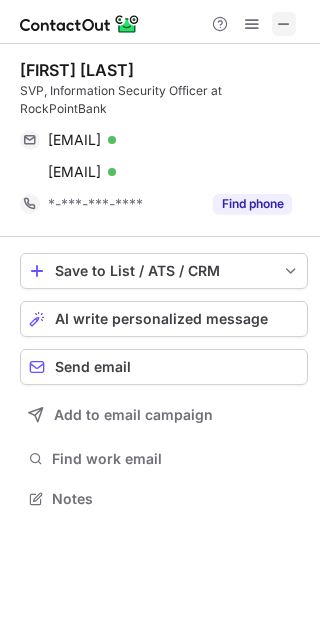 click at bounding box center (284, 24) 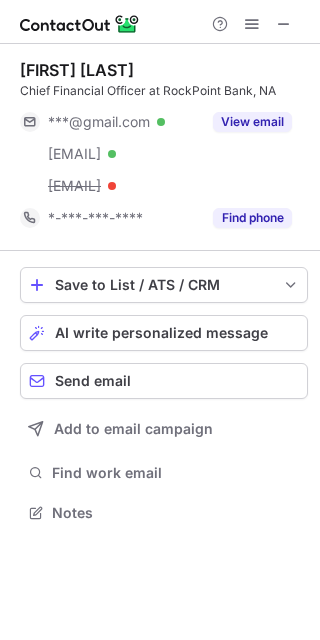 scroll, scrollTop: 0, scrollLeft: 0, axis: both 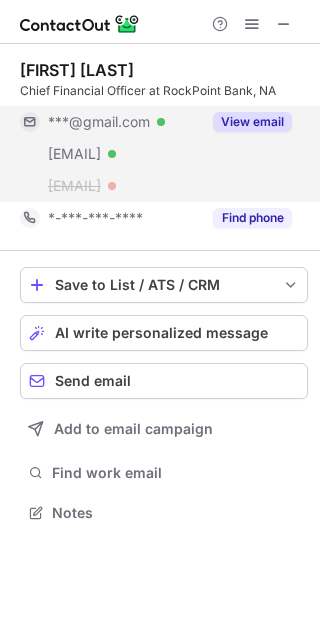 click on "View email" at bounding box center (252, 122) 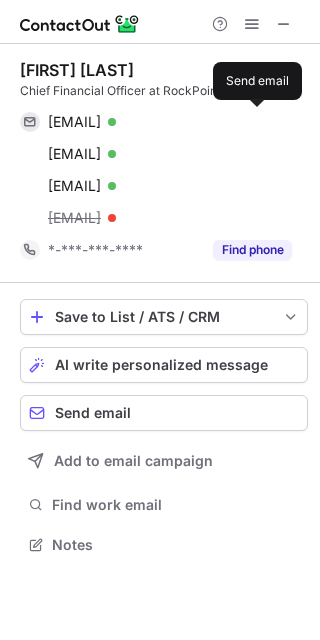 scroll, scrollTop: 10, scrollLeft: 10, axis: both 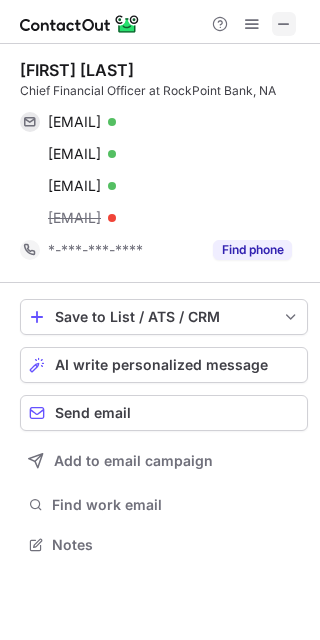 click at bounding box center (284, 24) 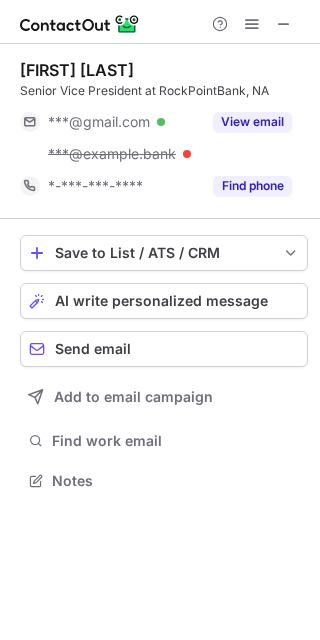 scroll, scrollTop: 0, scrollLeft: 0, axis: both 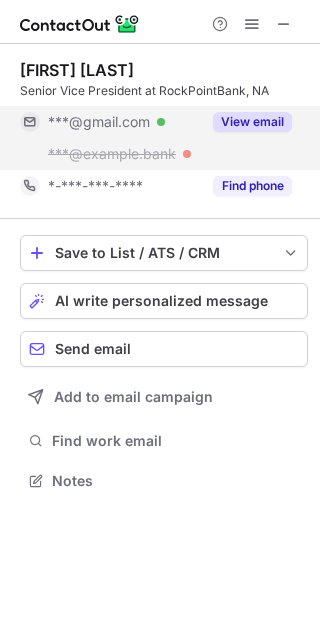 click on "View email" at bounding box center (252, 122) 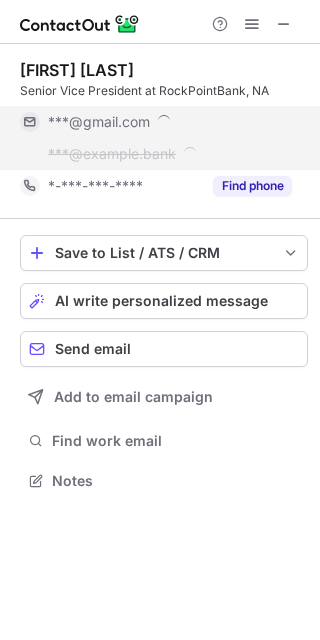 scroll, scrollTop: 10, scrollLeft: 10, axis: both 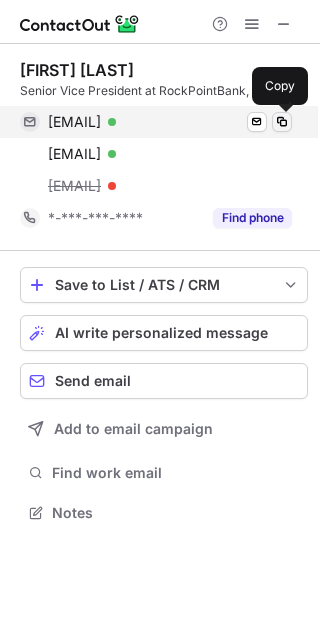 click at bounding box center (282, 122) 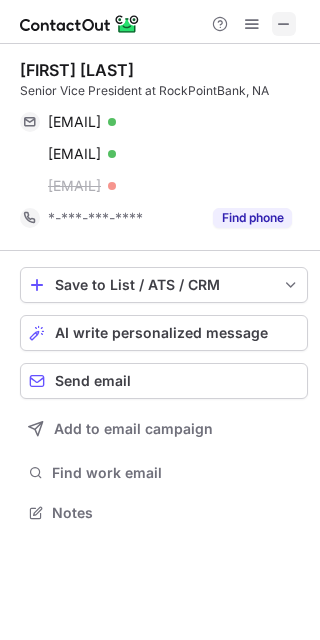 click at bounding box center [284, 24] 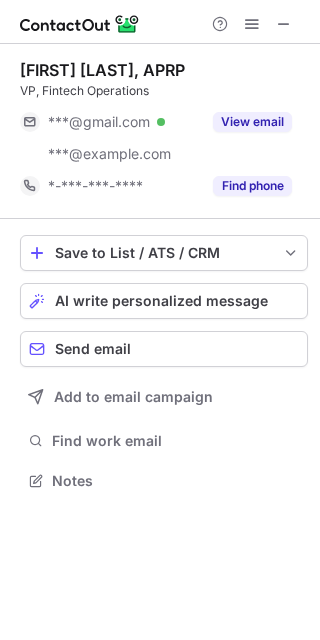 scroll, scrollTop: 0, scrollLeft: 0, axis: both 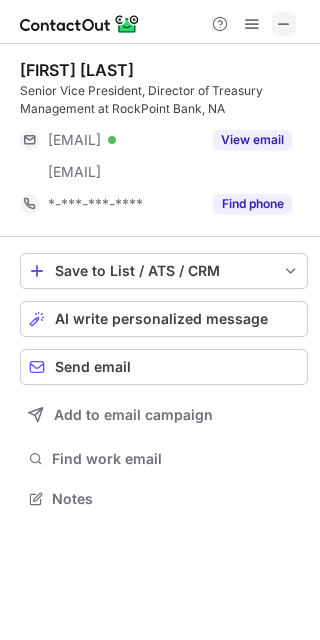 click at bounding box center (284, 24) 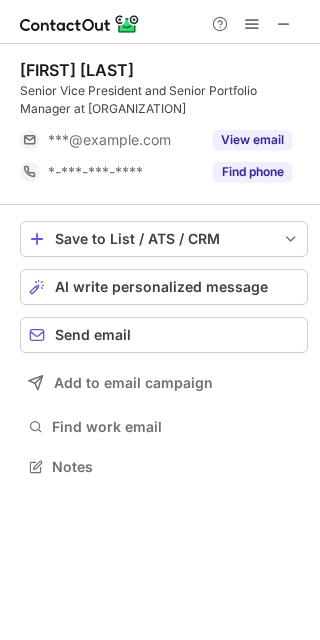 scroll, scrollTop: 0, scrollLeft: 0, axis: both 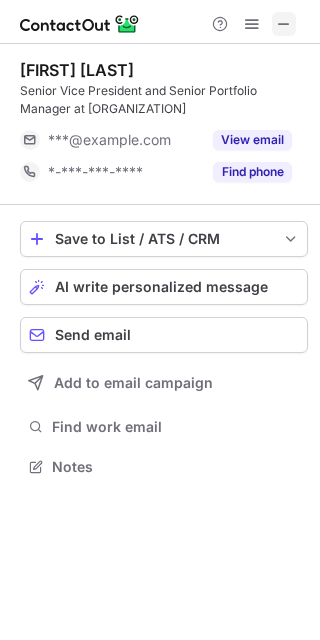 click at bounding box center (284, 24) 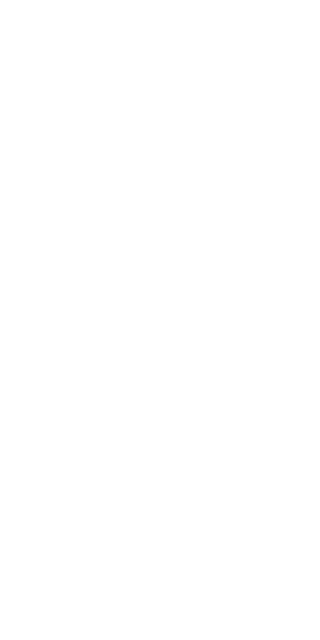 scroll, scrollTop: 0, scrollLeft: 0, axis: both 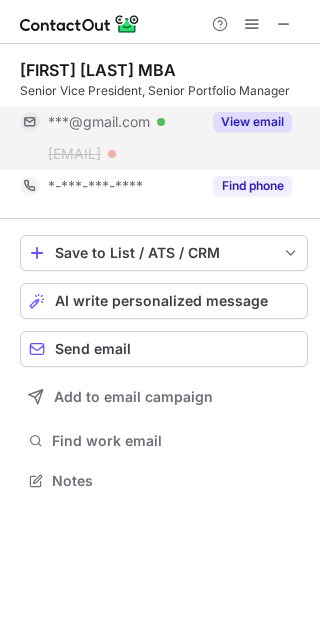 click on "View email" at bounding box center (252, 122) 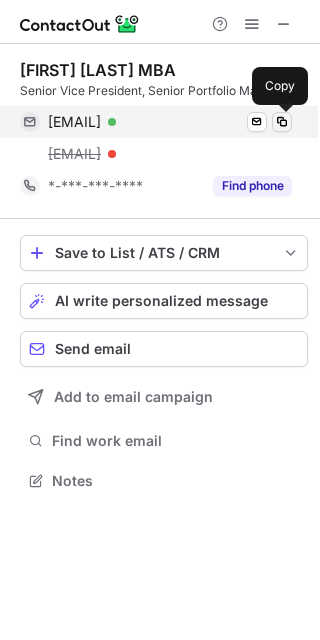 click at bounding box center [282, 122] 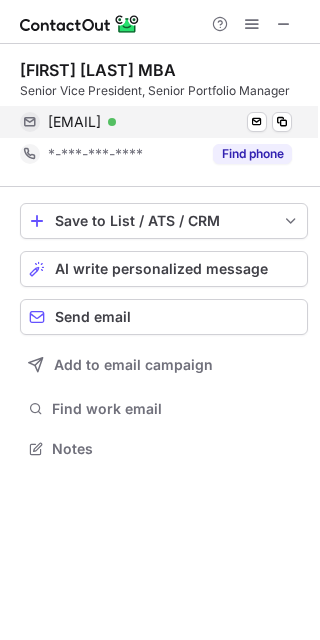scroll, scrollTop: 435, scrollLeft: 320, axis: both 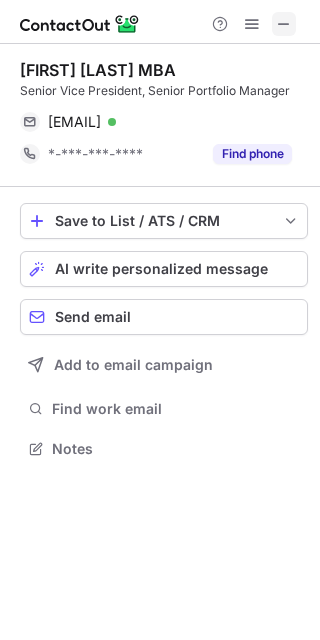 click at bounding box center [284, 24] 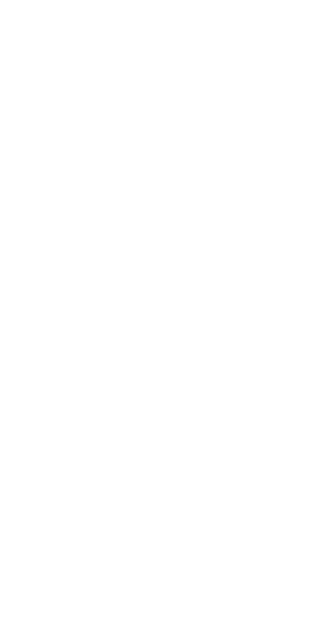 scroll, scrollTop: 0, scrollLeft: 0, axis: both 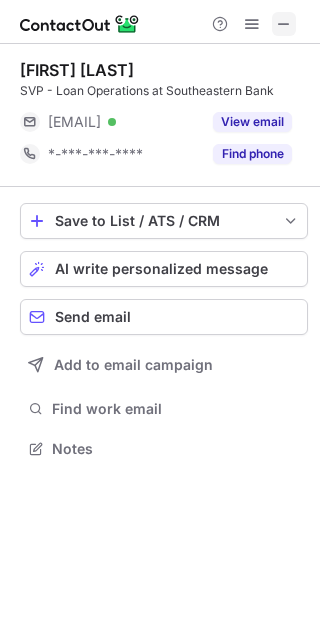 click at bounding box center (284, 24) 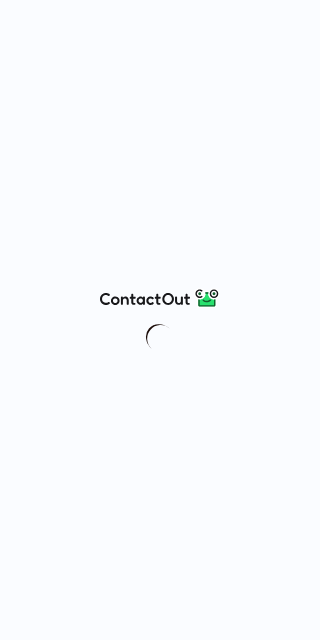 scroll, scrollTop: 0, scrollLeft: 0, axis: both 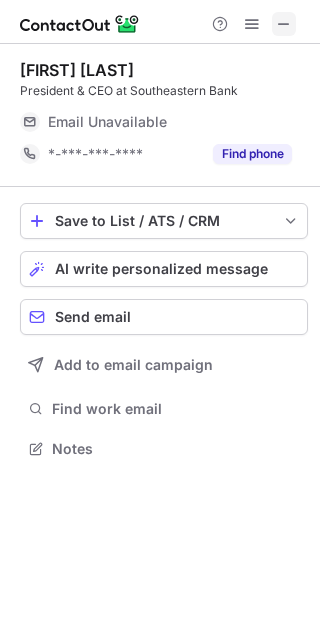 click at bounding box center [284, 24] 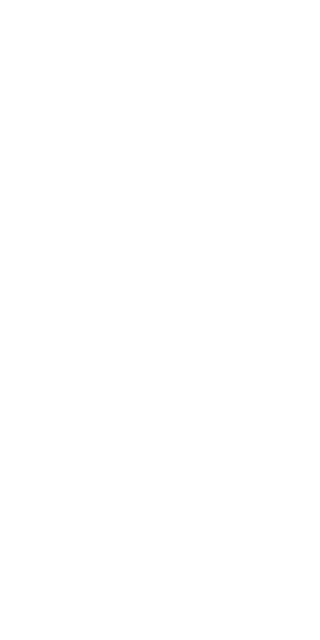 scroll, scrollTop: 0, scrollLeft: 0, axis: both 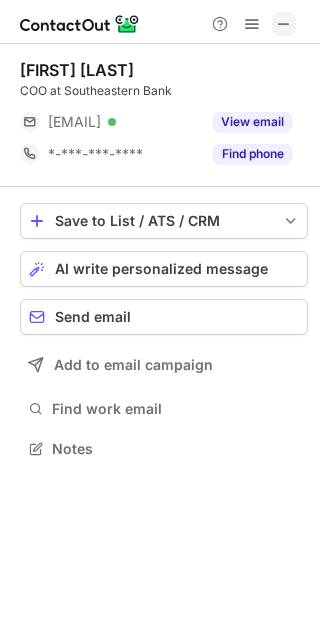 click at bounding box center (284, 24) 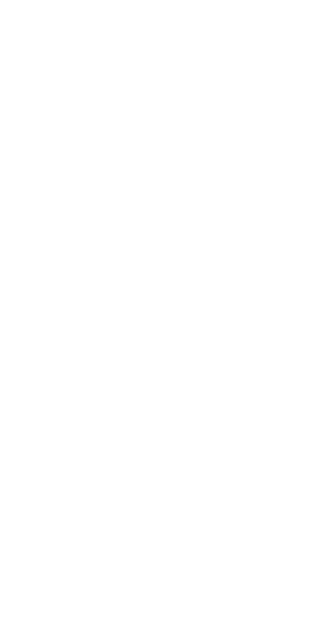 scroll, scrollTop: 0, scrollLeft: 0, axis: both 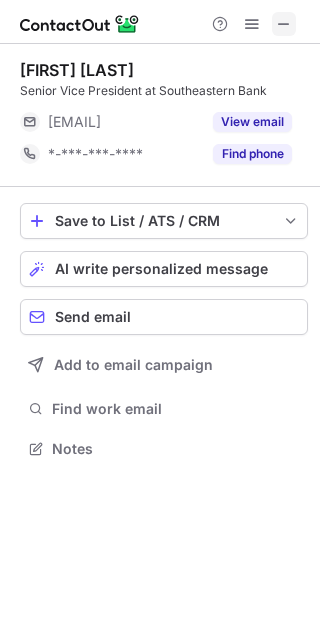 click at bounding box center [284, 24] 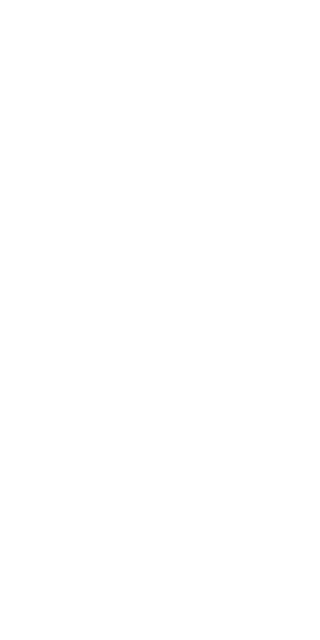 scroll, scrollTop: 0, scrollLeft: 0, axis: both 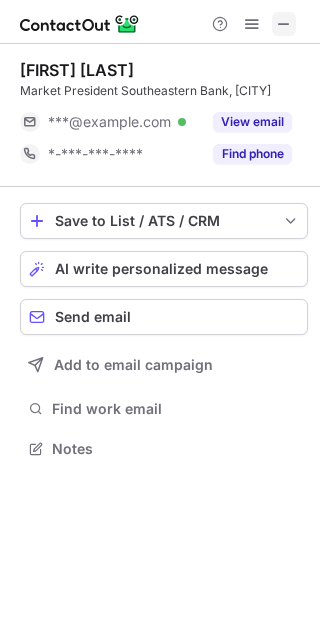 click at bounding box center (284, 24) 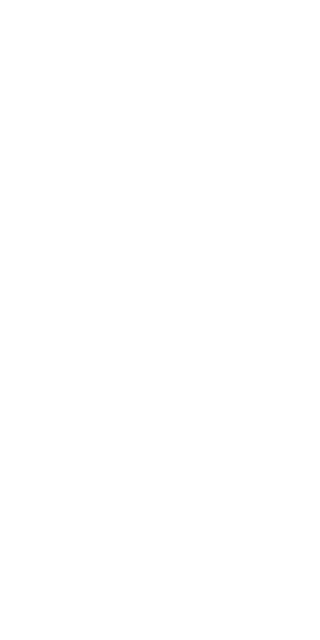scroll, scrollTop: 0, scrollLeft: 0, axis: both 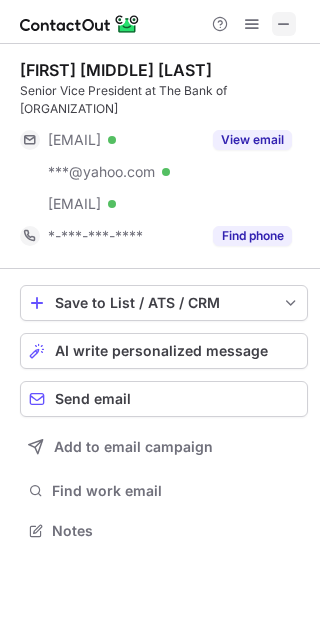 click at bounding box center [284, 24] 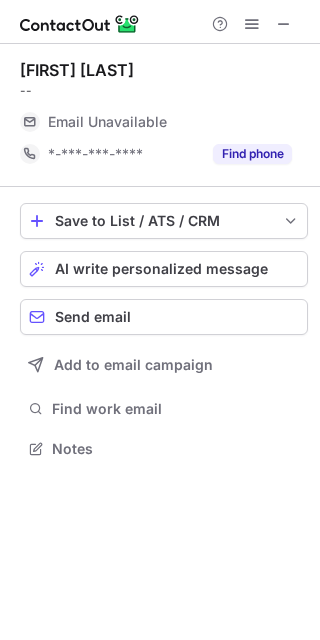 scroll, scrollTop: 0, scrollLeft: 0, axis: both 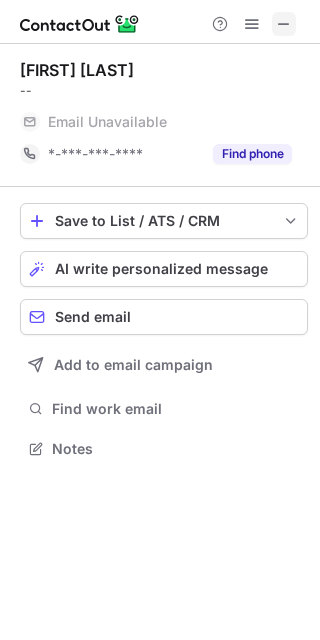 click at bounding box center [284, 24] 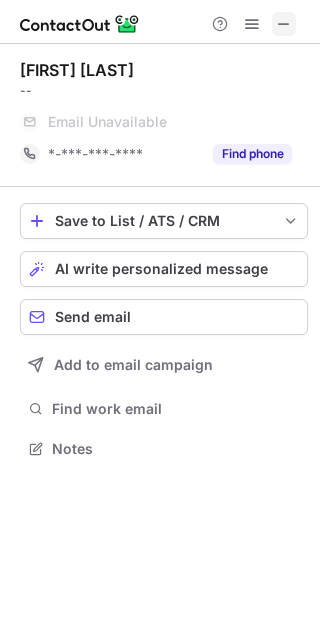 type 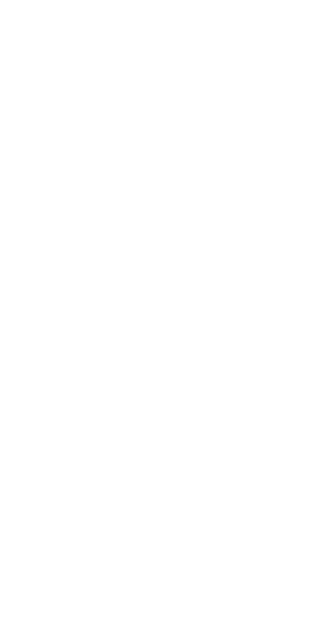 scroll, scrollTop: 0, scrollLeft: 0, axis: both 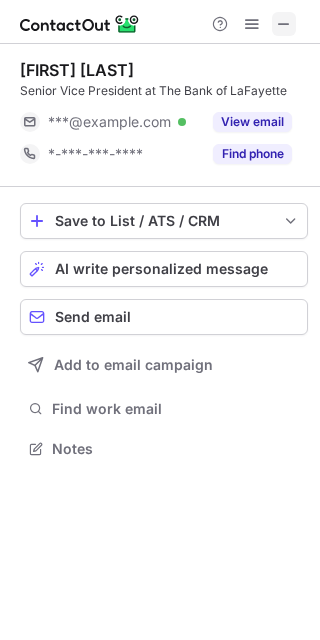 click at bounding box center [284, 24] 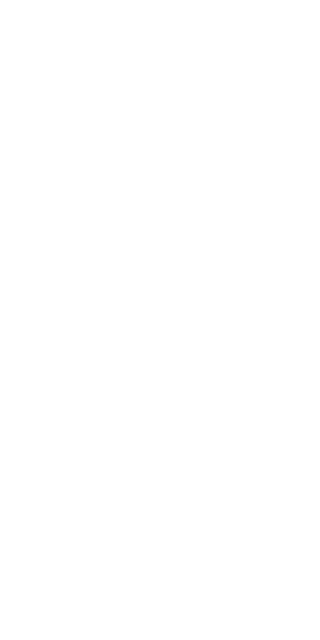 scroll, scrollTop: 0, scrollLeft: 0, axis: both 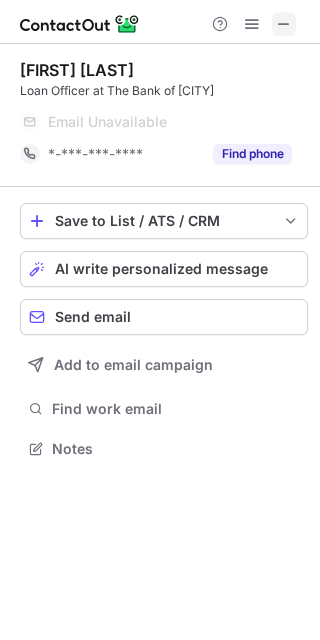 click at bounding box center [284, 24] 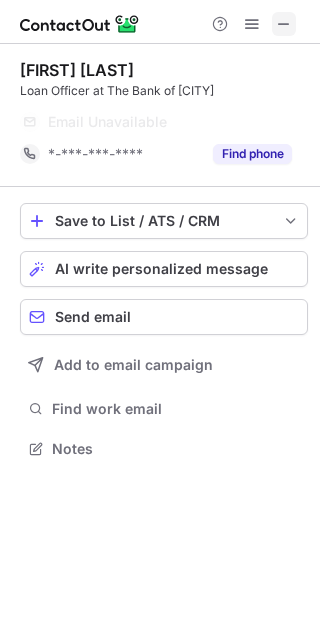 type 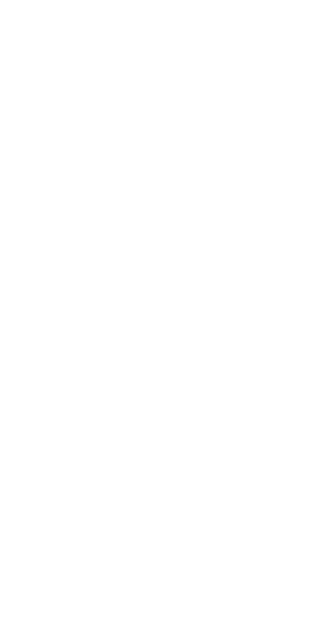 scroll, scrollTop: 0, scrollLeft: 0, axis: both 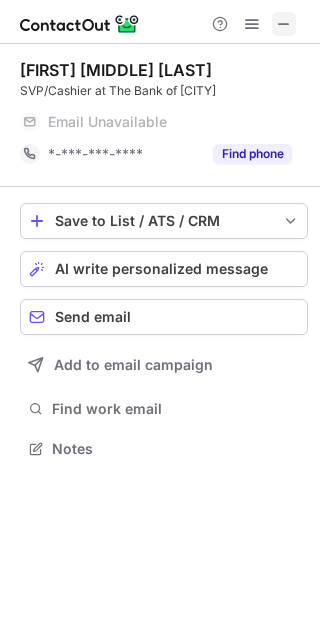 click at bounding box center [284, 24] 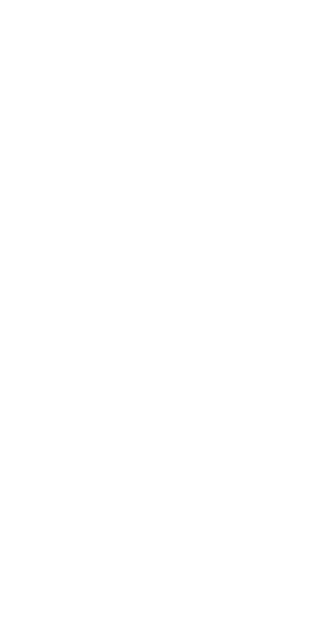 scroll, scrollTop: 0, scrollLeft: 0, axis: both 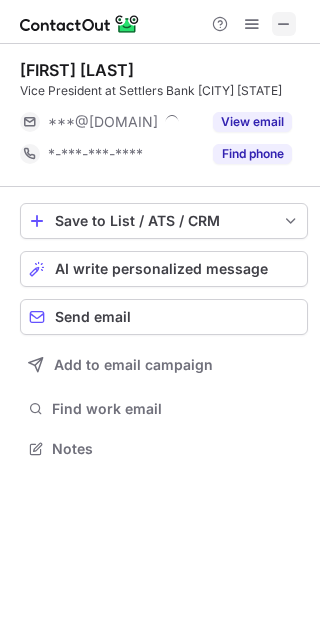 click at bounding box center [284, 24] 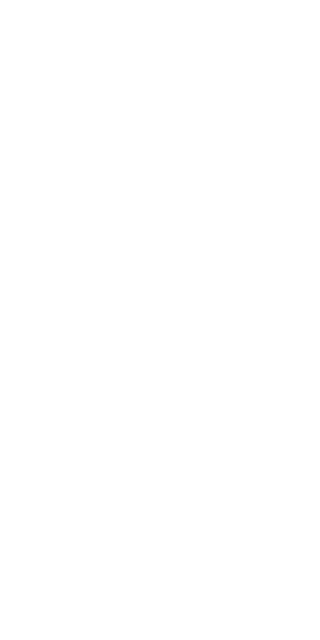 scroll, scrollTop: 0, scrollLeft: 0, axis: both 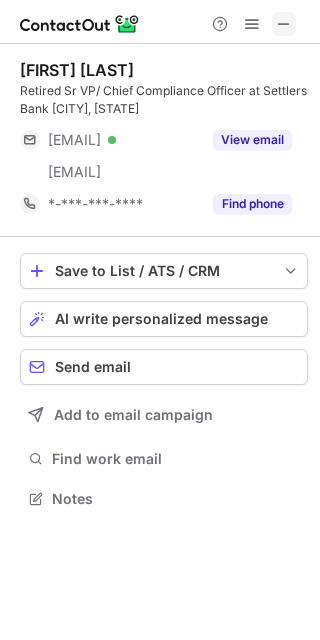 click at bounding box center (284, 24) 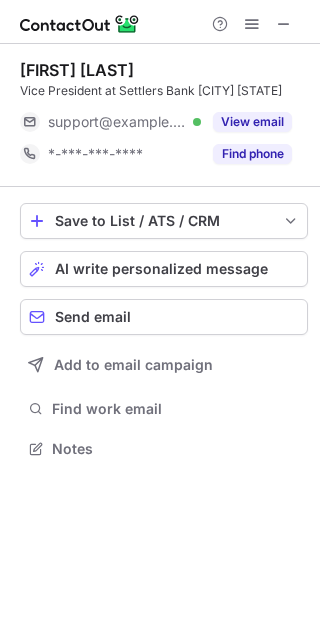 scroll, scrollTop: 0, scrollLeft: 0, axis: both 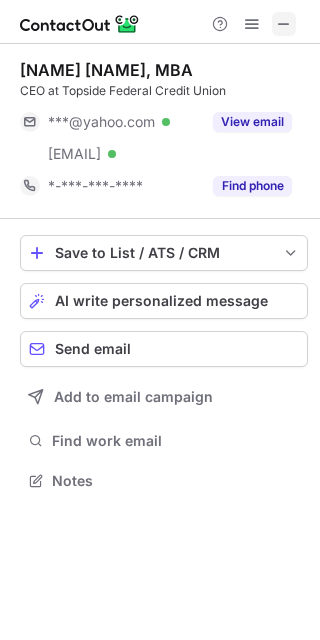 click at bounding box center [284, 24] 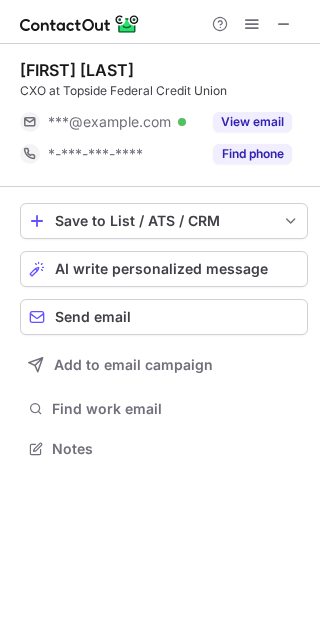 scroll, scrollTop: 0, scrollLeft: 0, axis: both 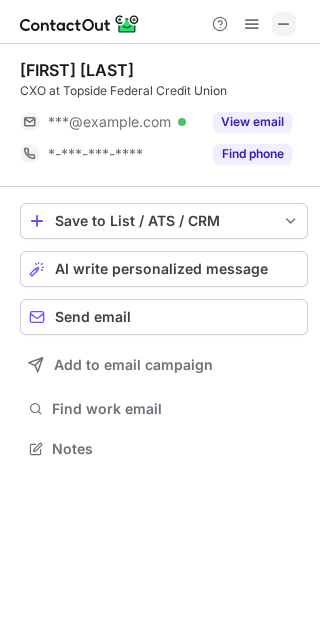 click at bounding box center (284, 24) 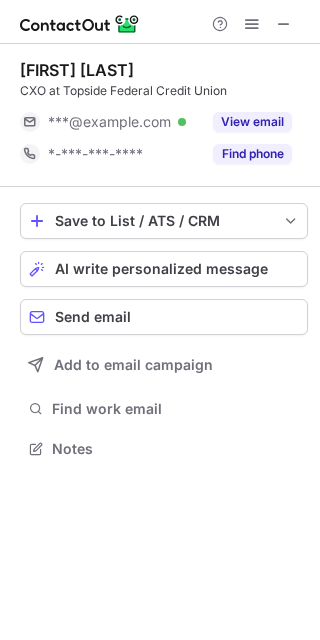 type 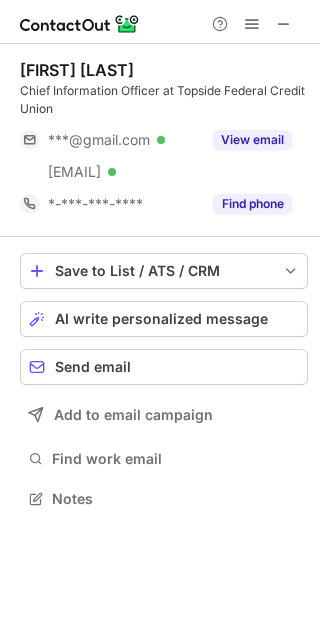 scroll, scrollTop: 0, scrollLeft: 0, axis: both 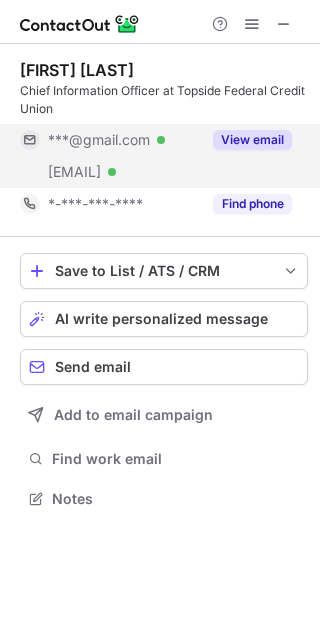click on "View email" at bounding box center (252, 140) 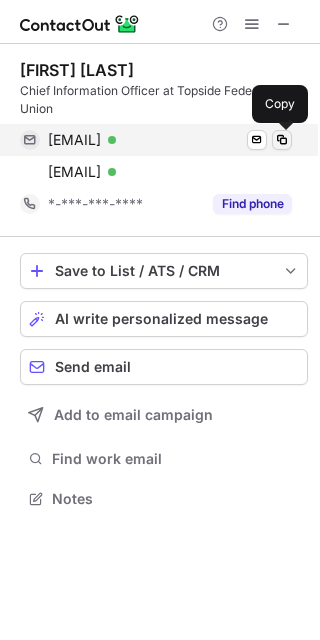 click at bounding box center (282, 140) 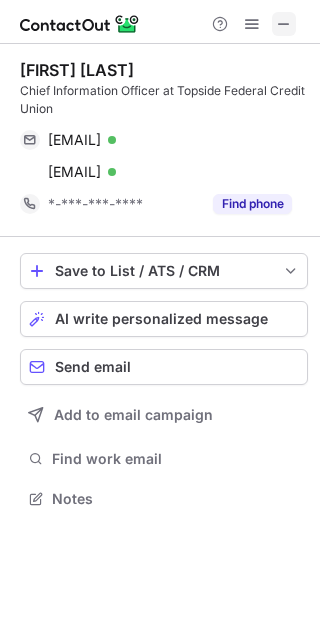 click at bounding box center (284, 24) 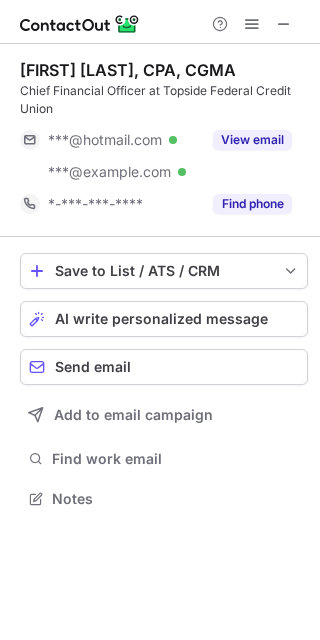 scroll, scrollTop: 0, scrollLeft: 0, axis: both 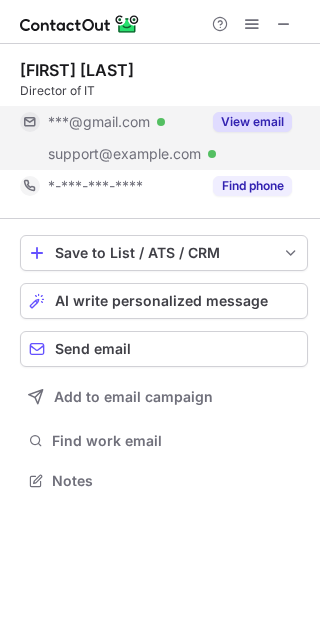 click on "View email" at bounding box center [252, 122] 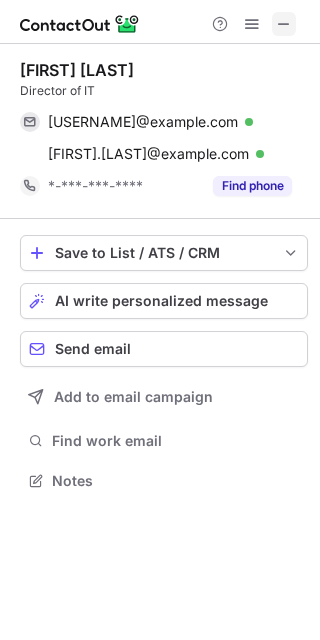 click at bounding box center (284, 24) 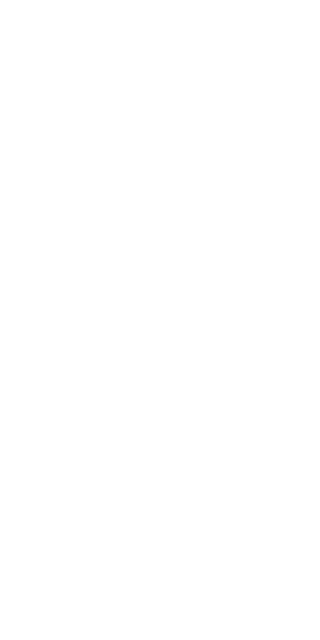 scroll, scrollTop: 0, scrollLeft: 0, axis: both 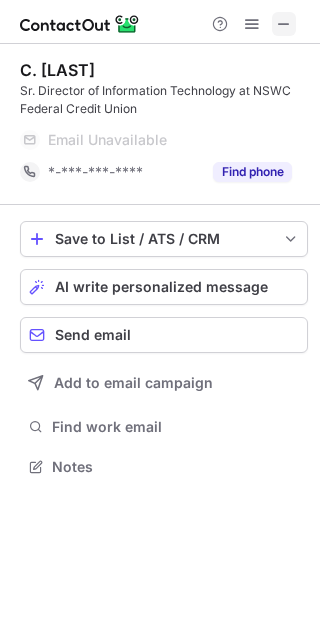 click at bounding box center (284, 24) 